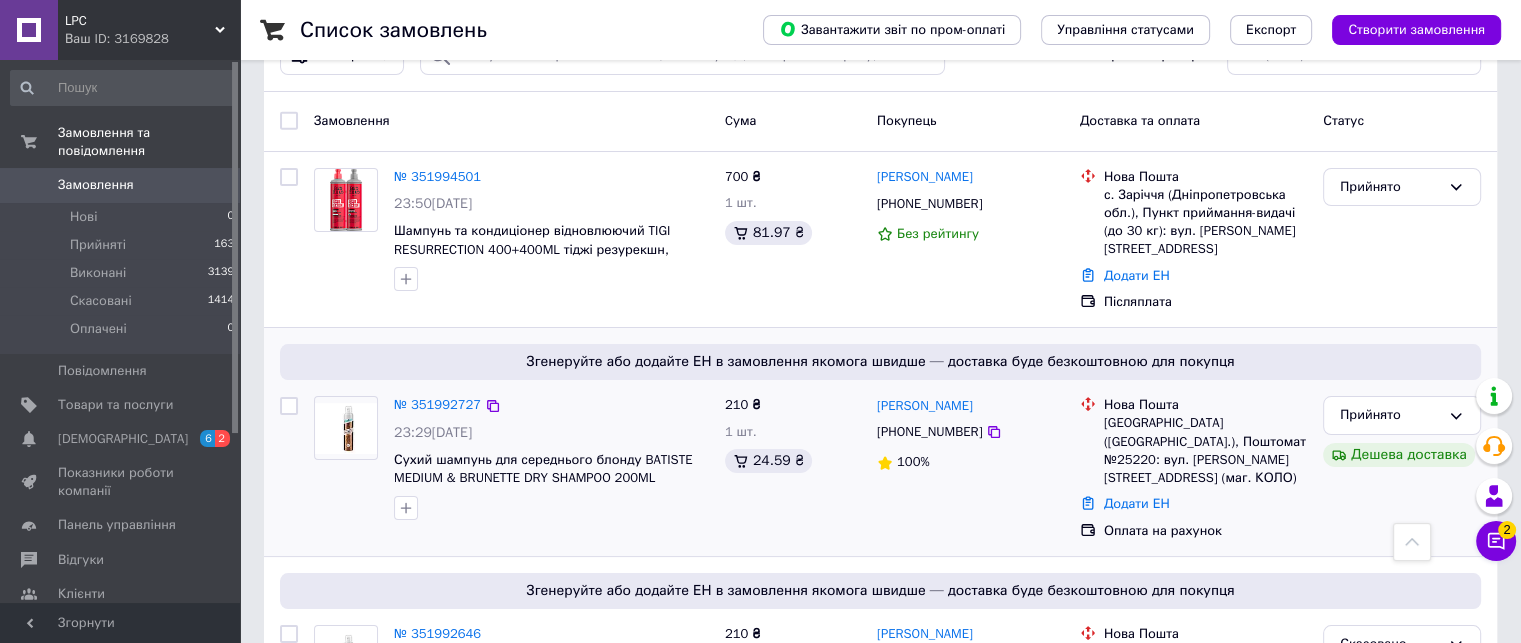 scroll, scrollTop: 0, scrollLeft: 0, axis: both 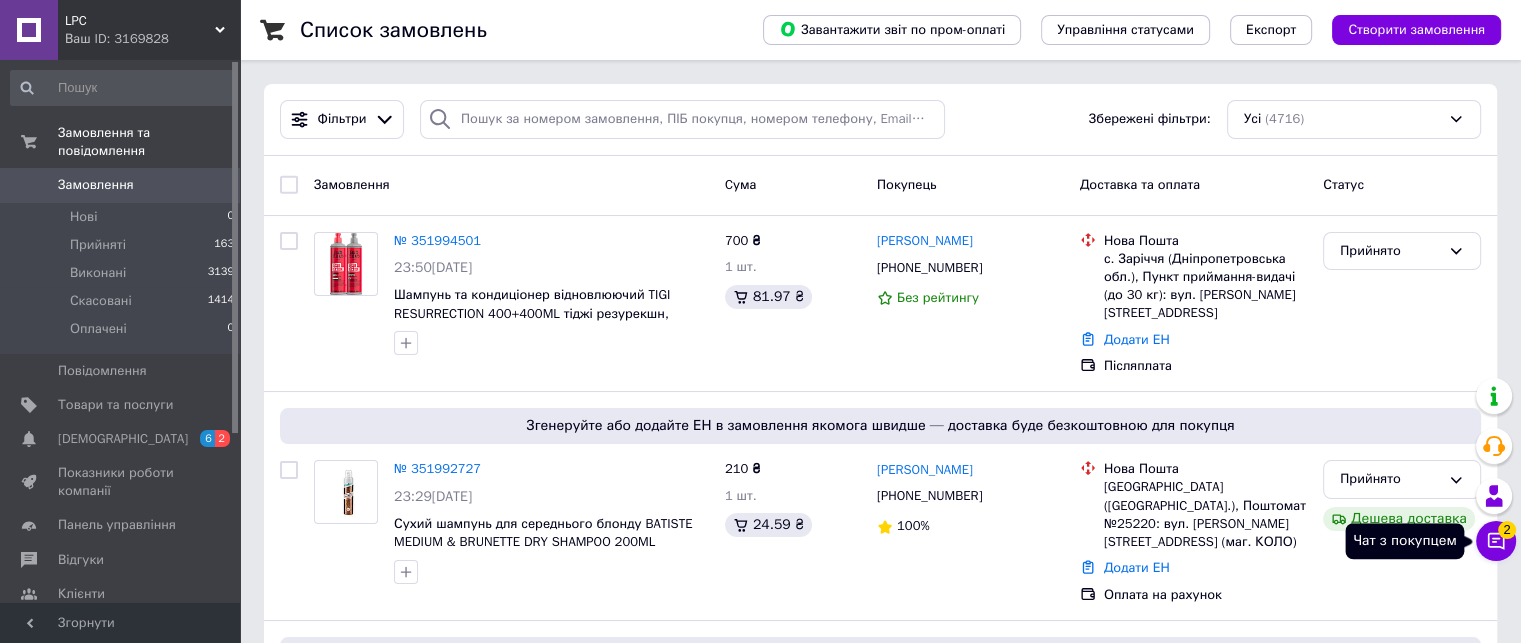 click 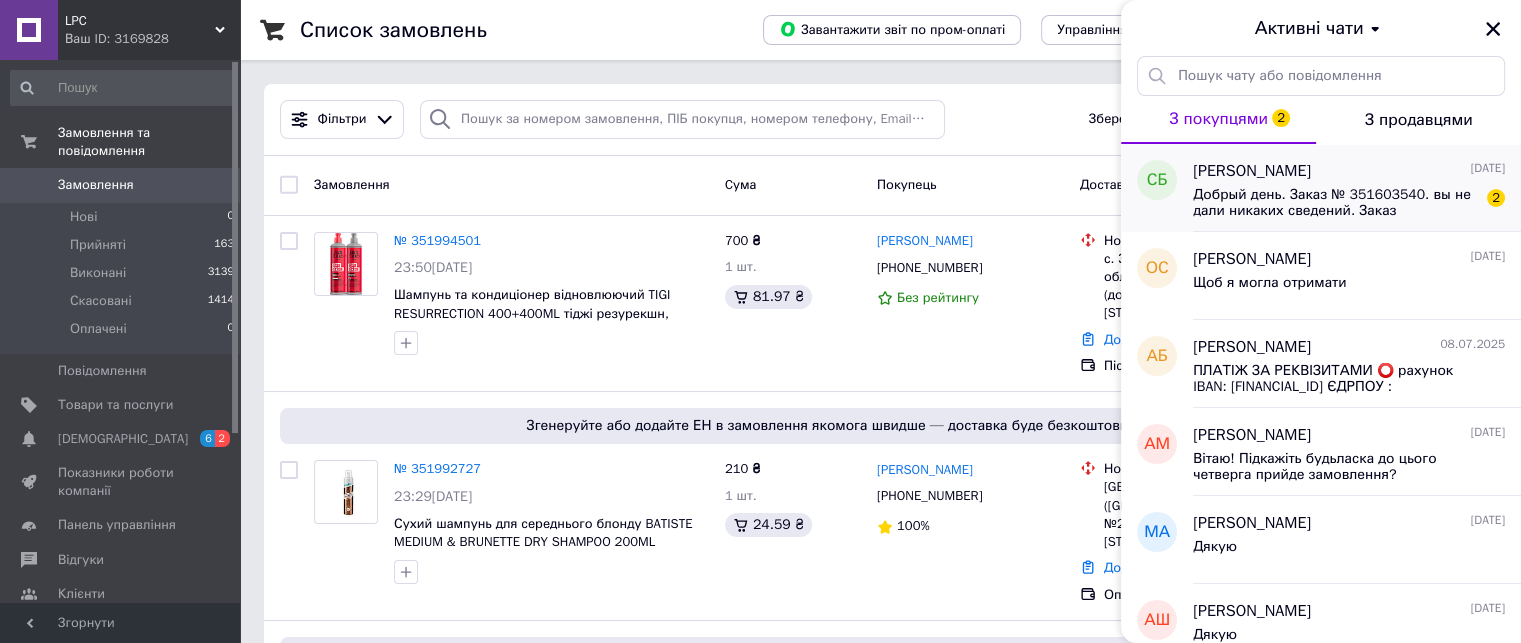 click on "Добрый день. Заказ № 351603540. вы не дали никаких сведений. Заказ комплектуется? Или есть в наличии?" at bounding box center (1335, 203) 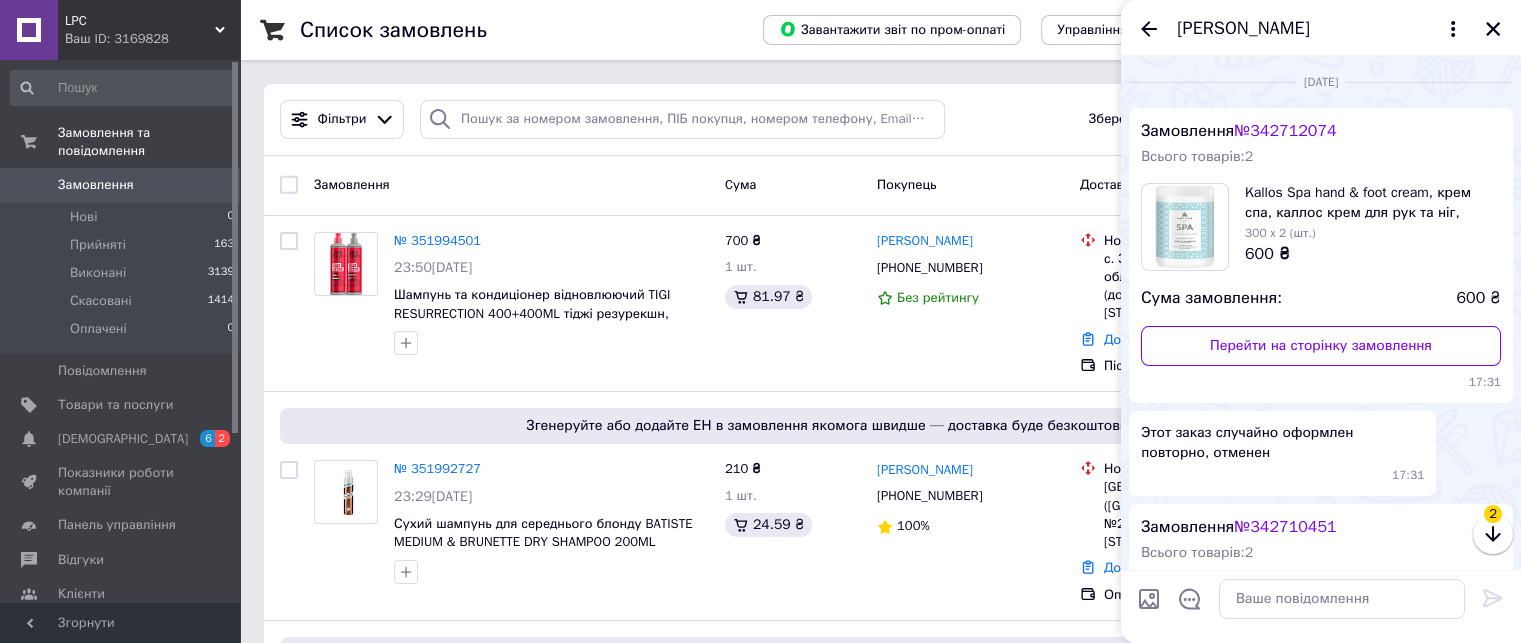 scroll, scrollTop: 1302, scrollLeft: 0, axis: vertical 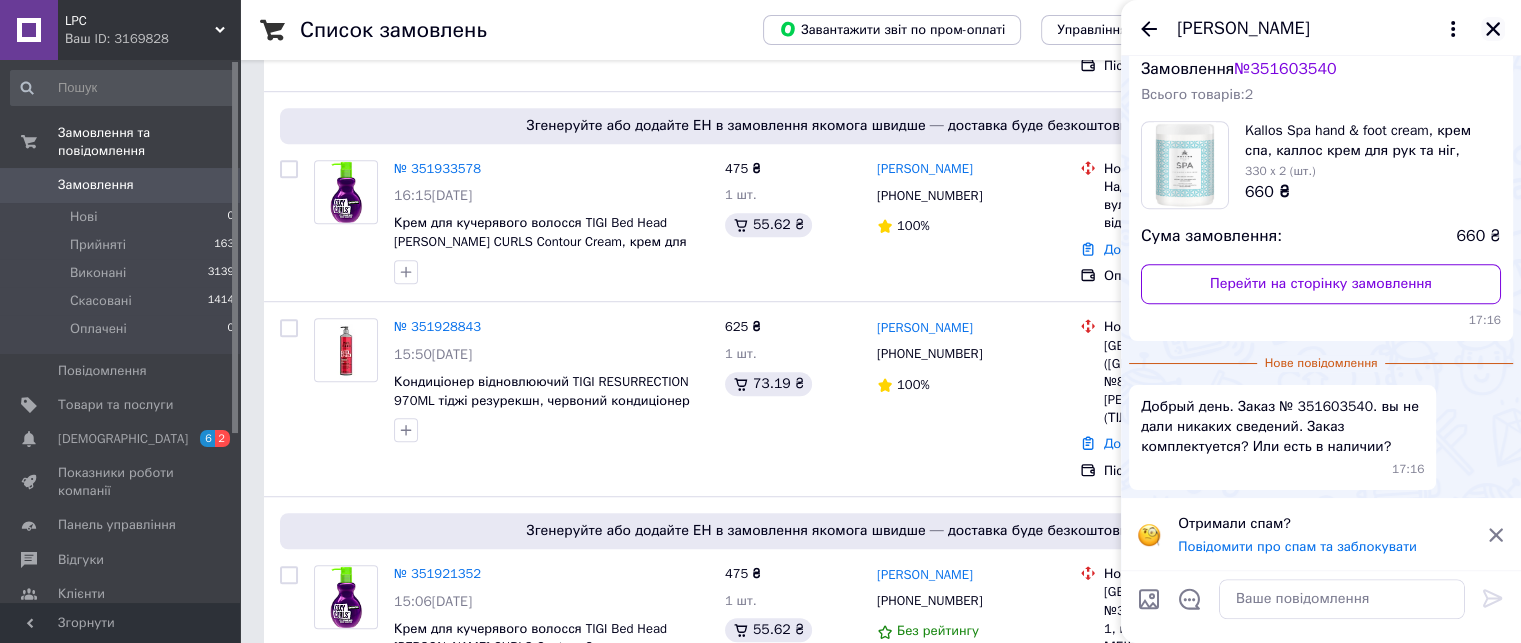 click 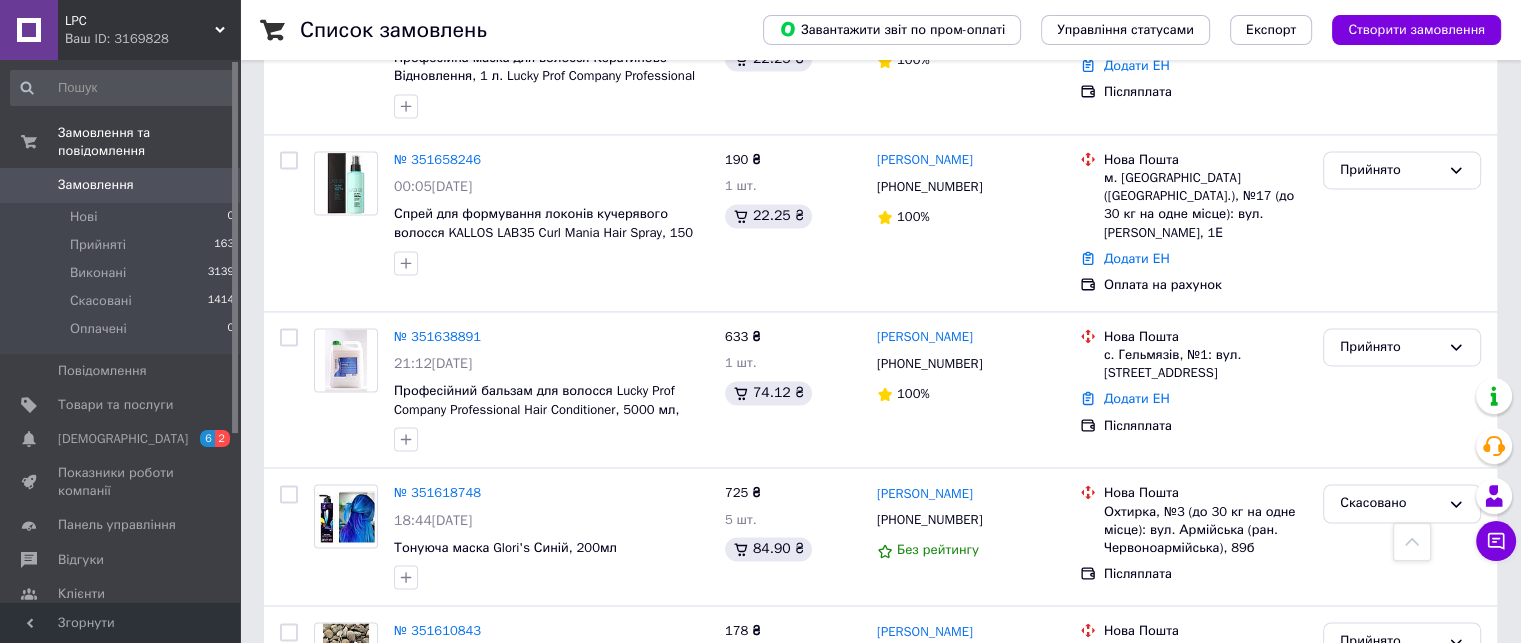 scroll, scrollTop: 3148, scrollLeft: 0, axis: vertical 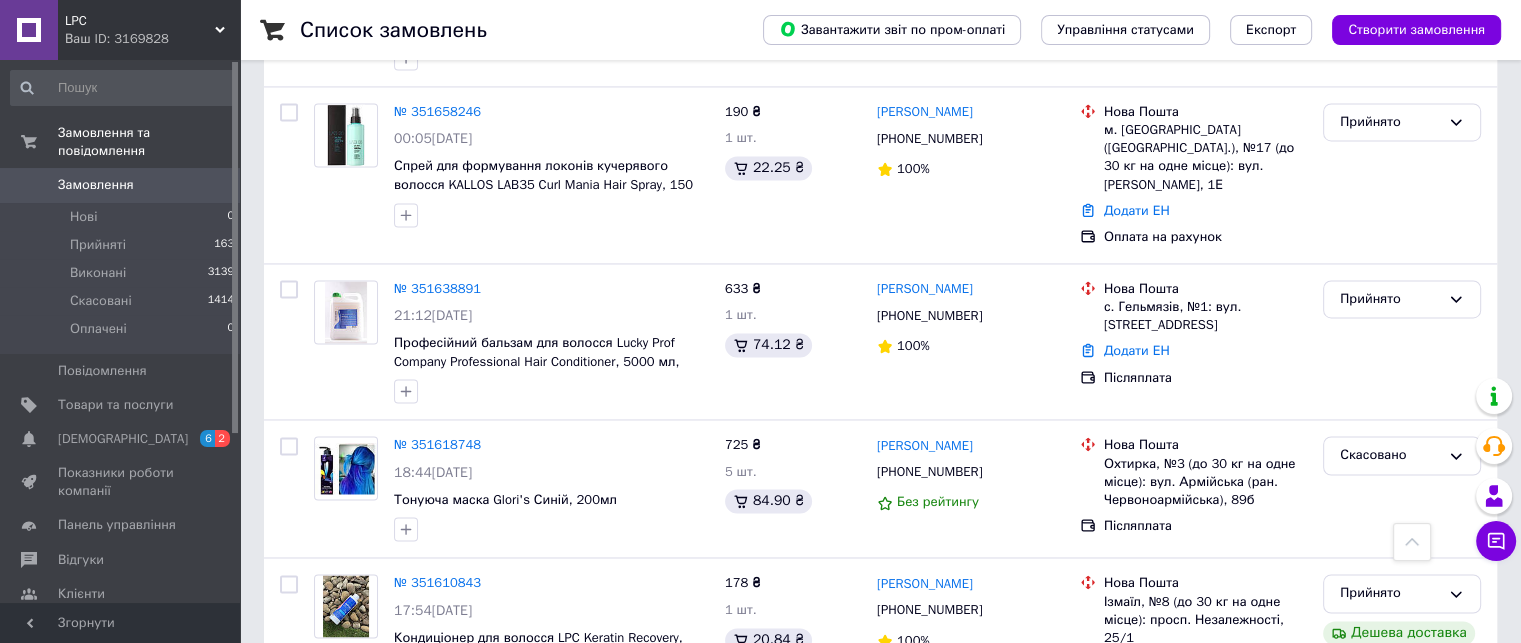 click on "2" at bounding box center [327, 789] 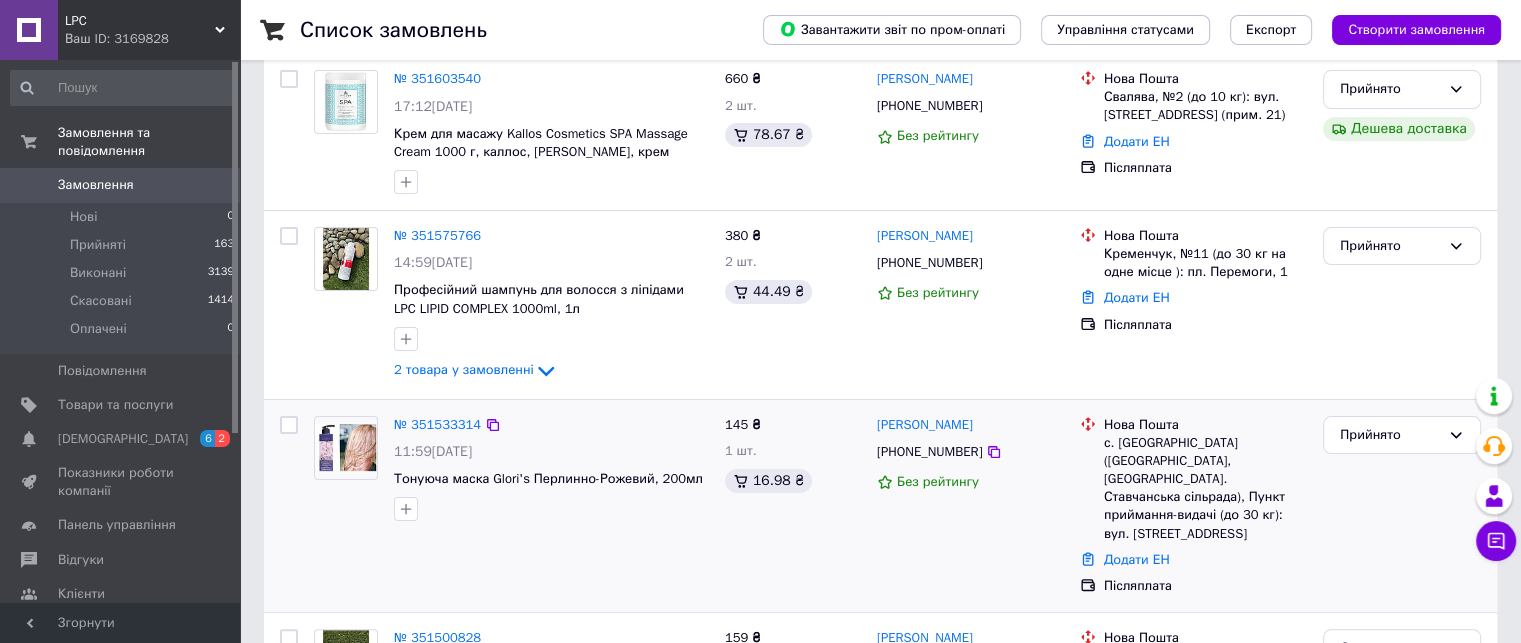 scroll, scrollTop: 600, scrollLeft: 0, axis: vertical 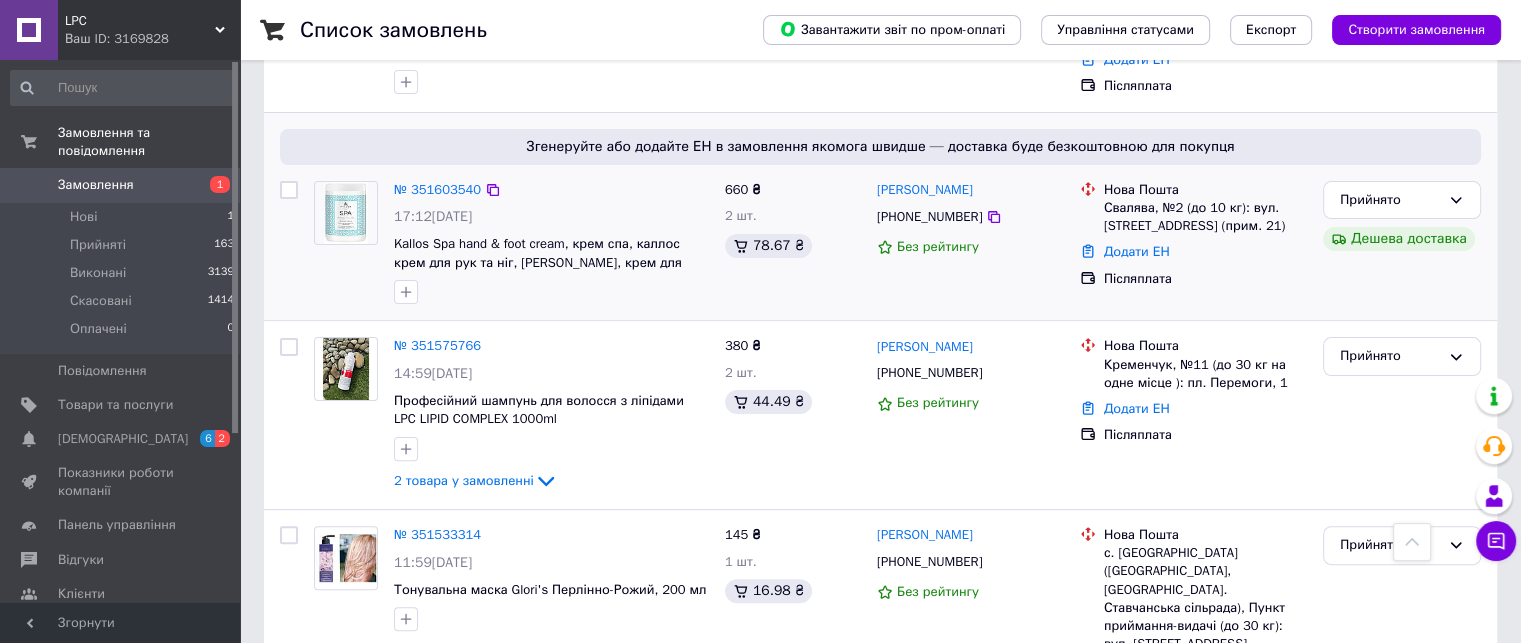 click on "Додати ЕН" at bounding box center (1205, 252) 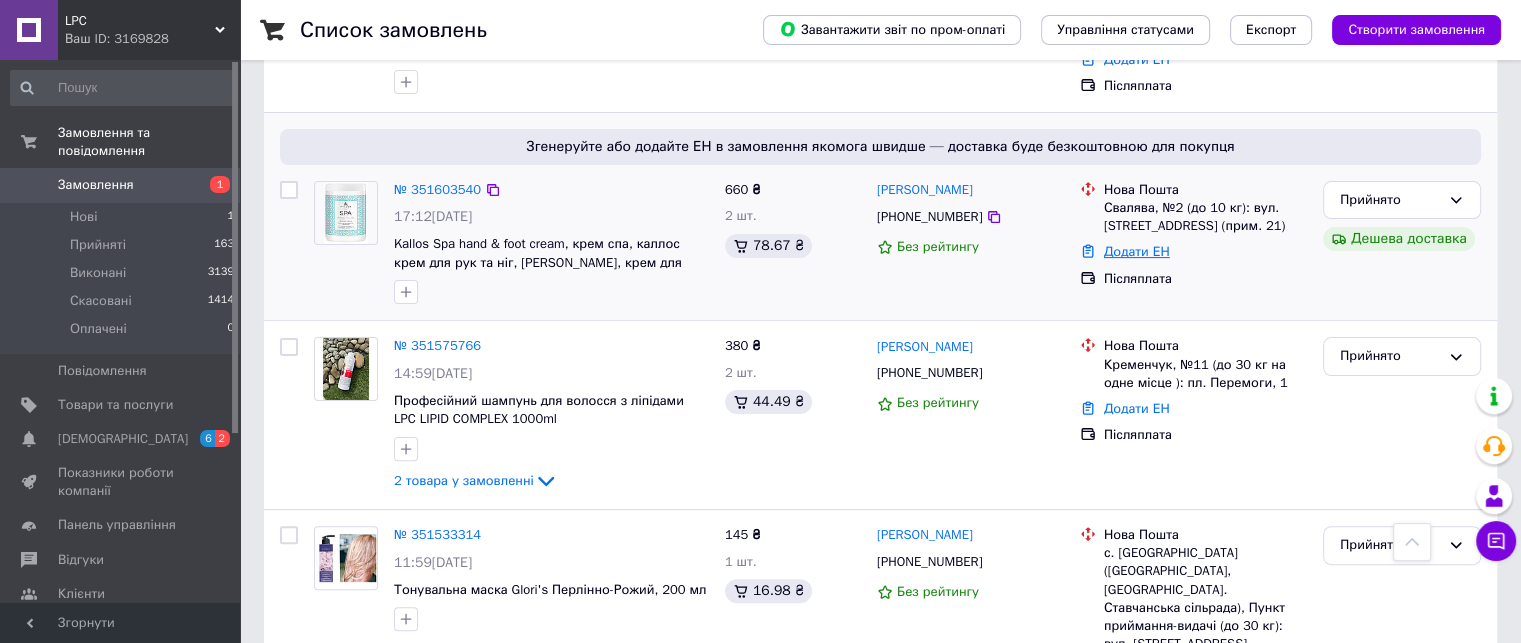 click on "Додати ЕН" at bounding box center (1137, 251) 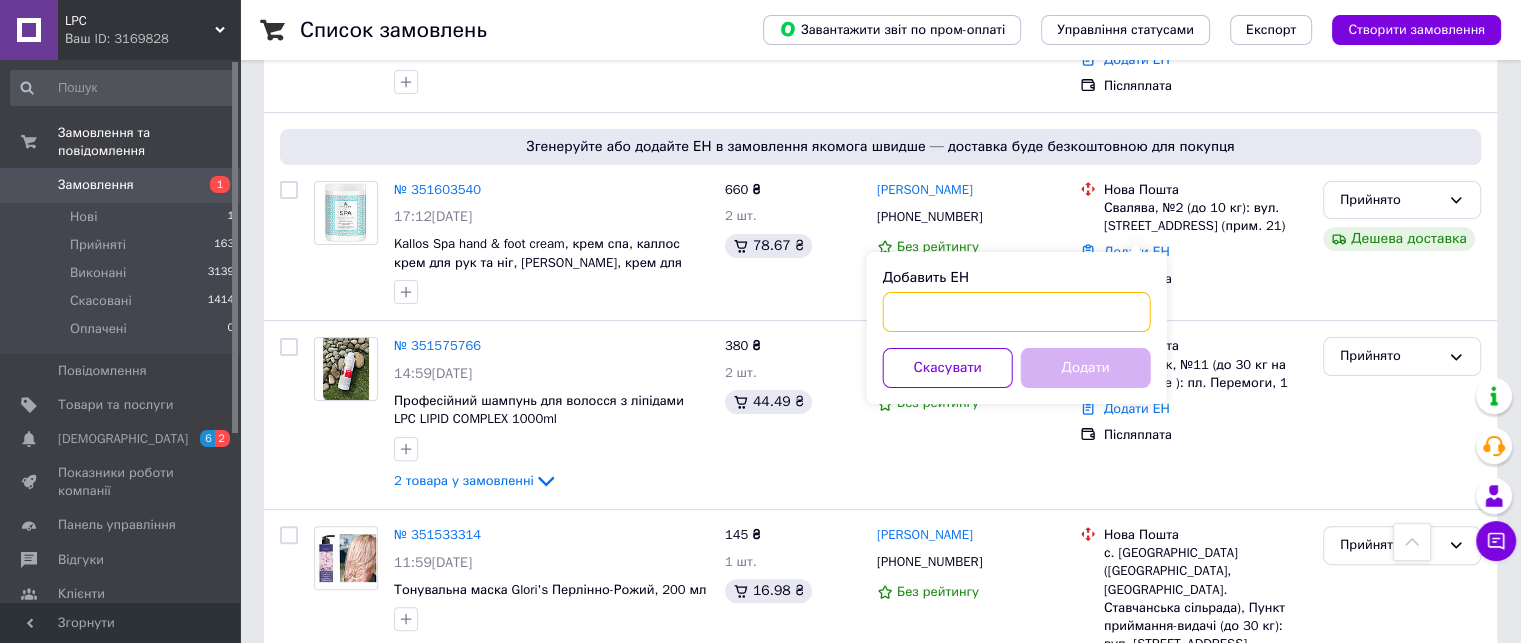 click on "Добавить ЕН" at bounding box center [1017, 312] 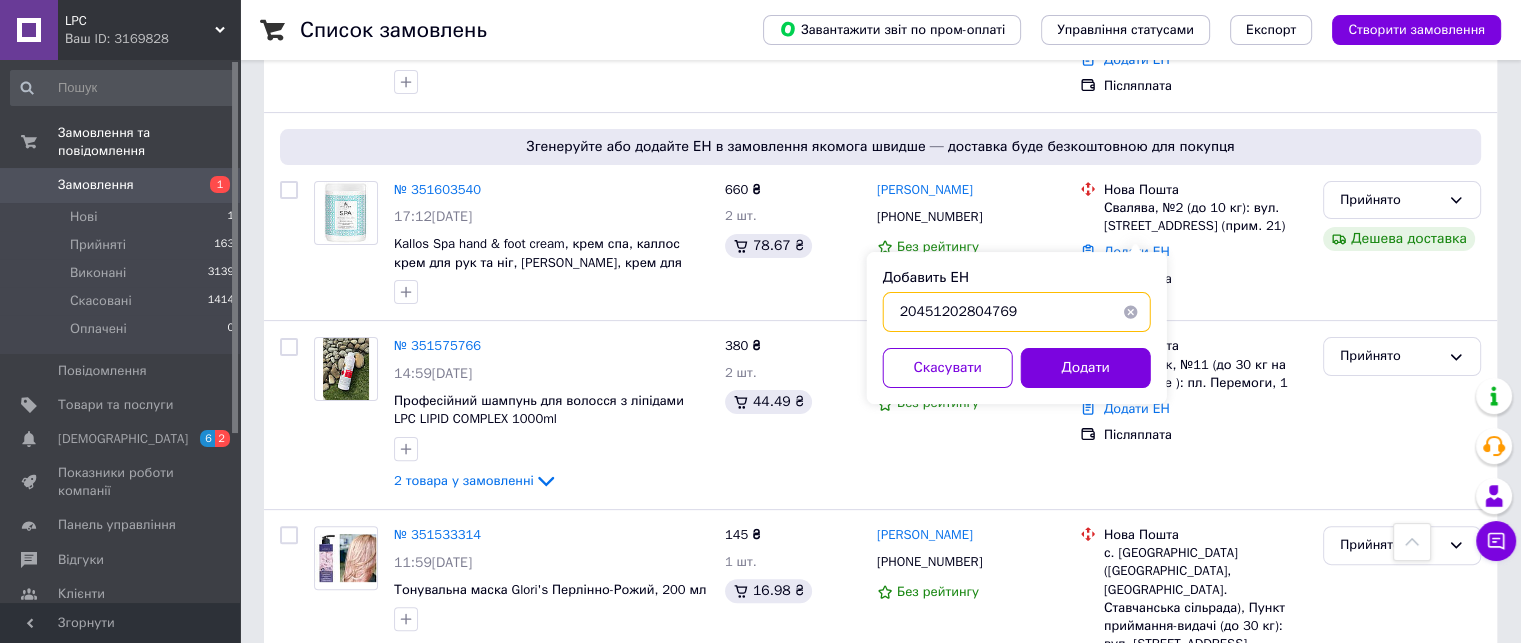 type on "20451202804769" 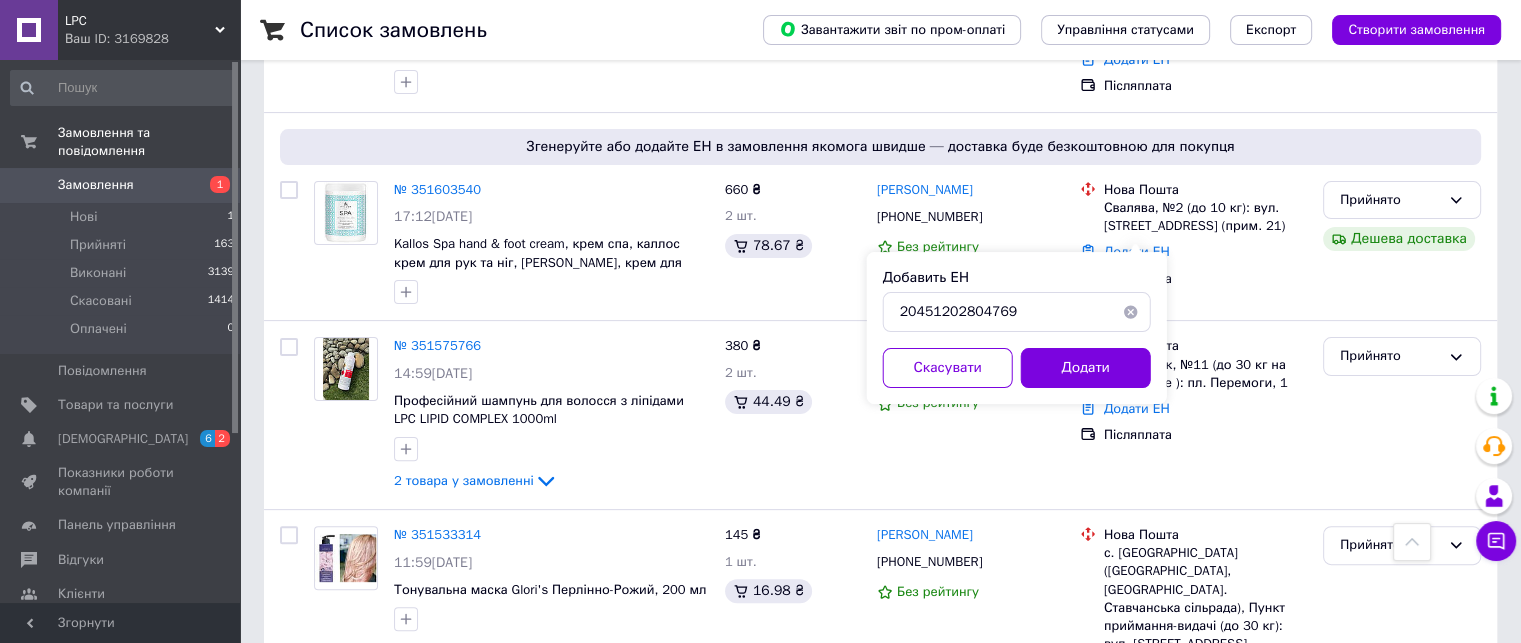 click on "Додати" at bounding box center (1086, 368) 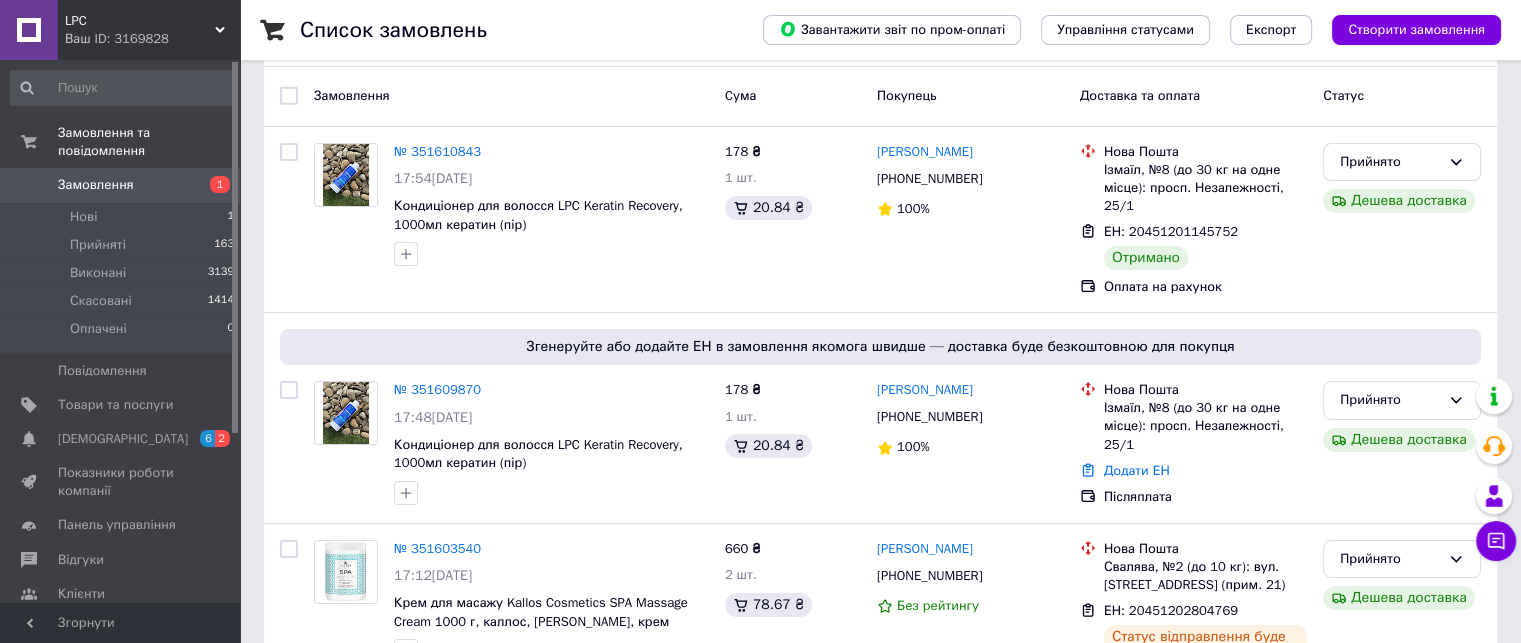scroll, scrollTop: 0, scrollLeft: 0, axis: both 